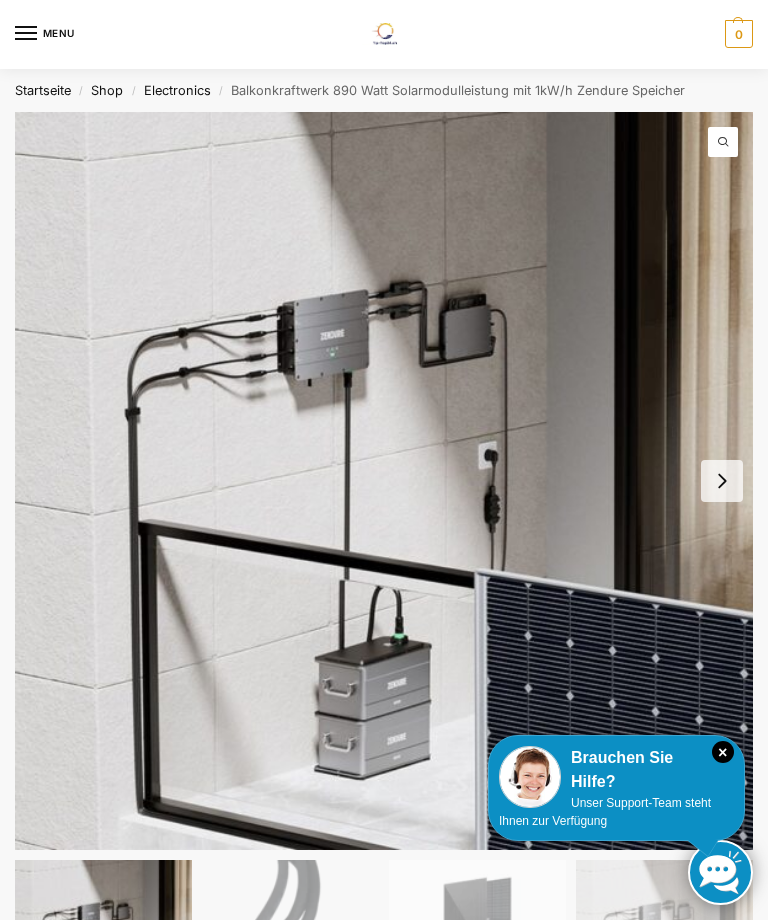 scroll, scrollTop: 13, scrollLeft: 0, axis: vertical 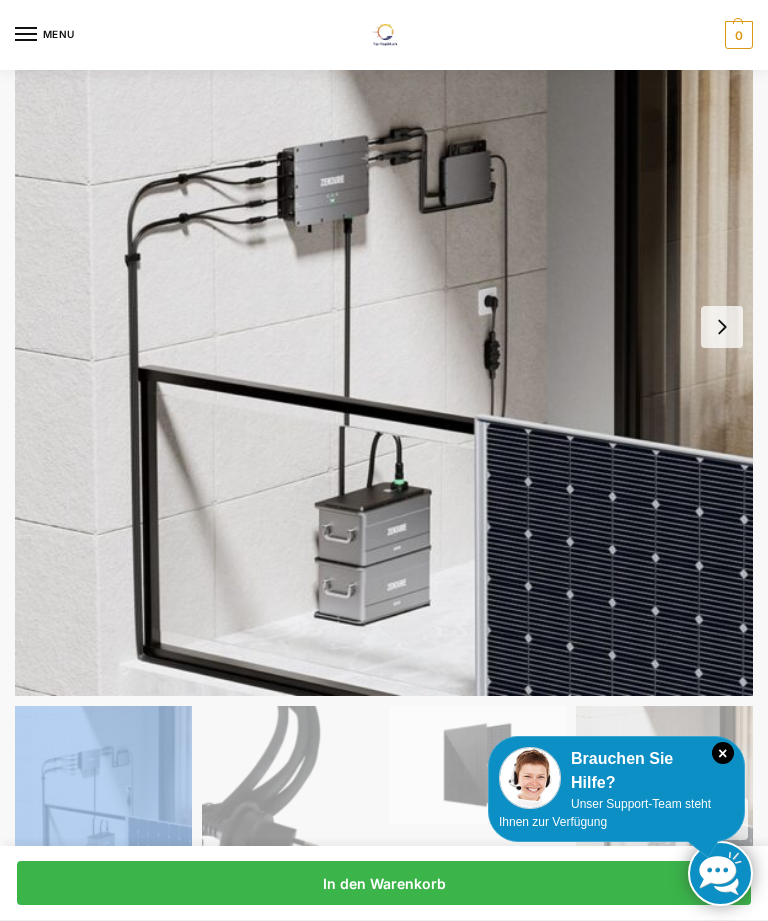 click at bounding box center [722, 327] 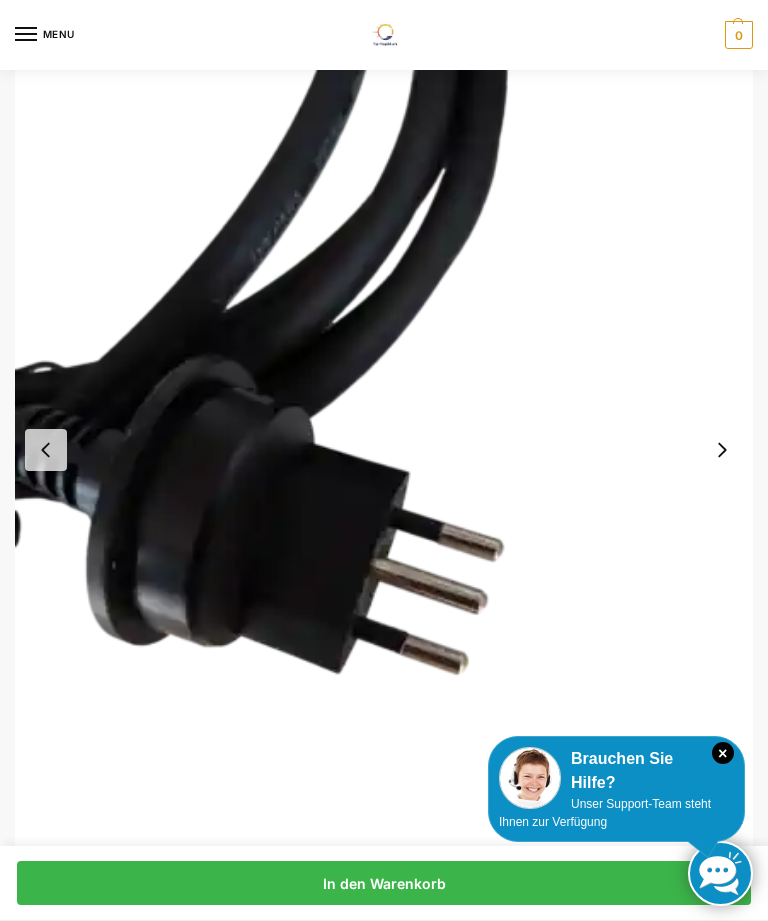 click at bounding box center (722, 450) 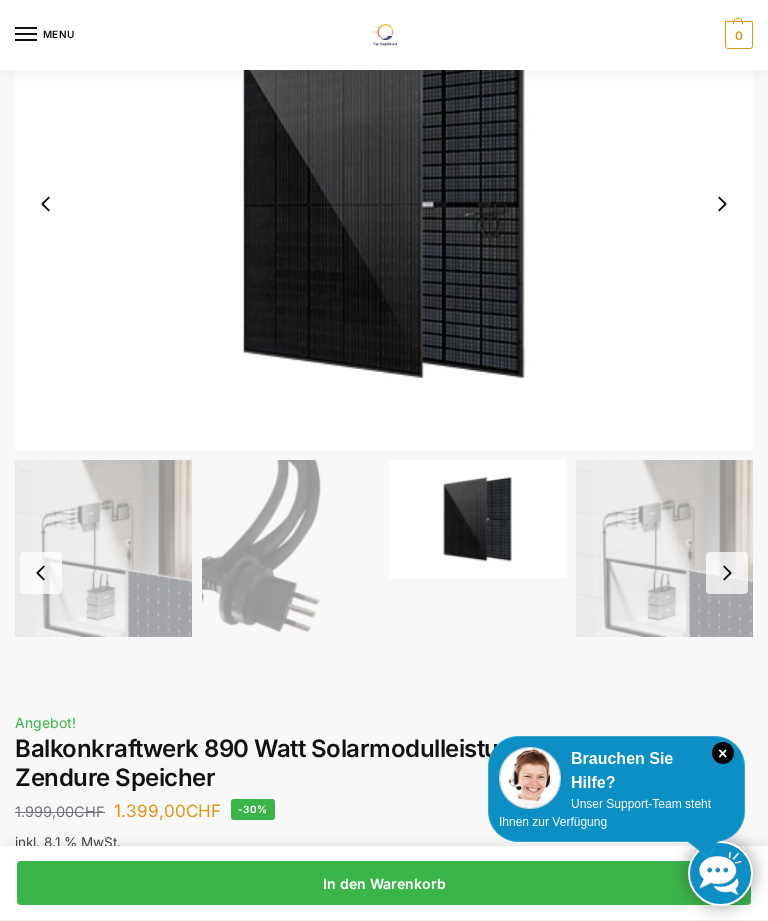 click at bounding box center (722, 204) 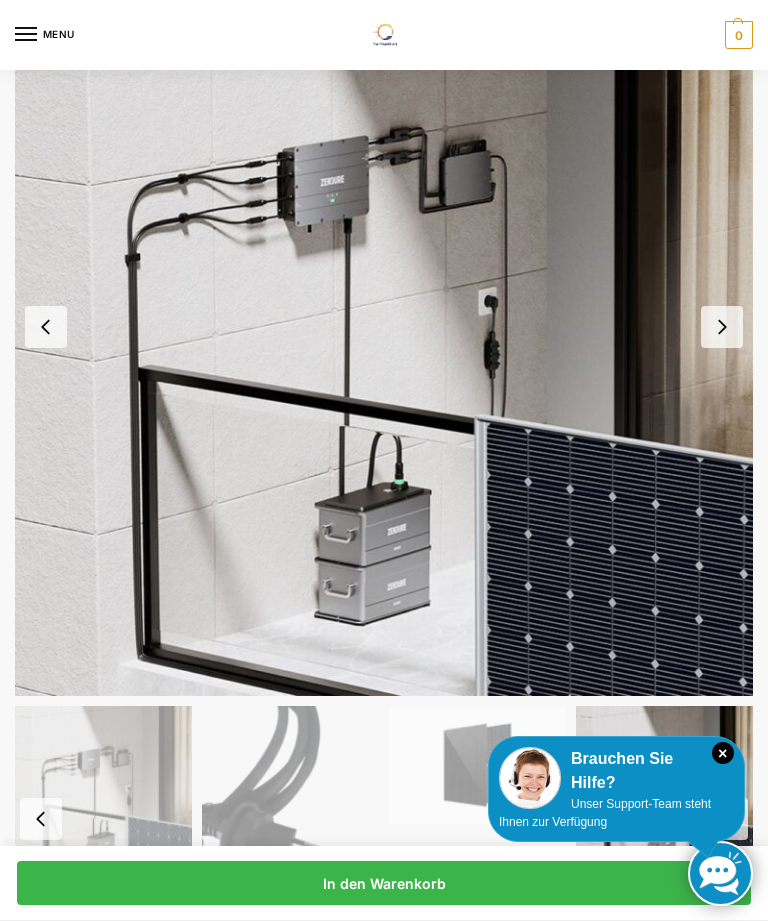 click at bounding box center [722, 327] 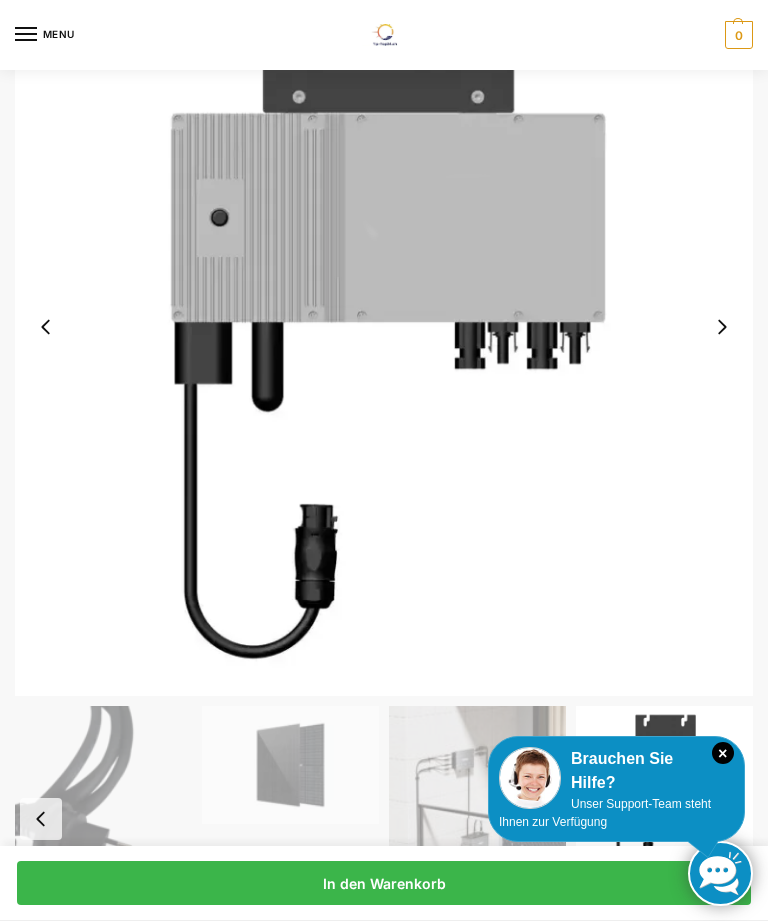 click at bounding box center (722, 327) 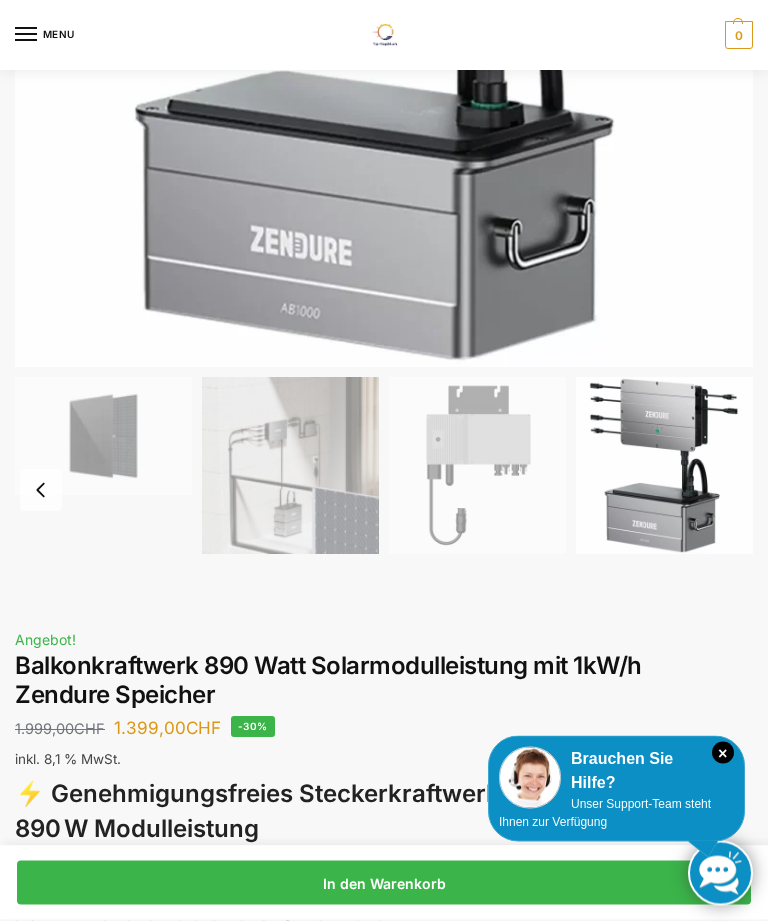 scroll, scrollTop: 484, scrollLeft: 0, axis: vertical 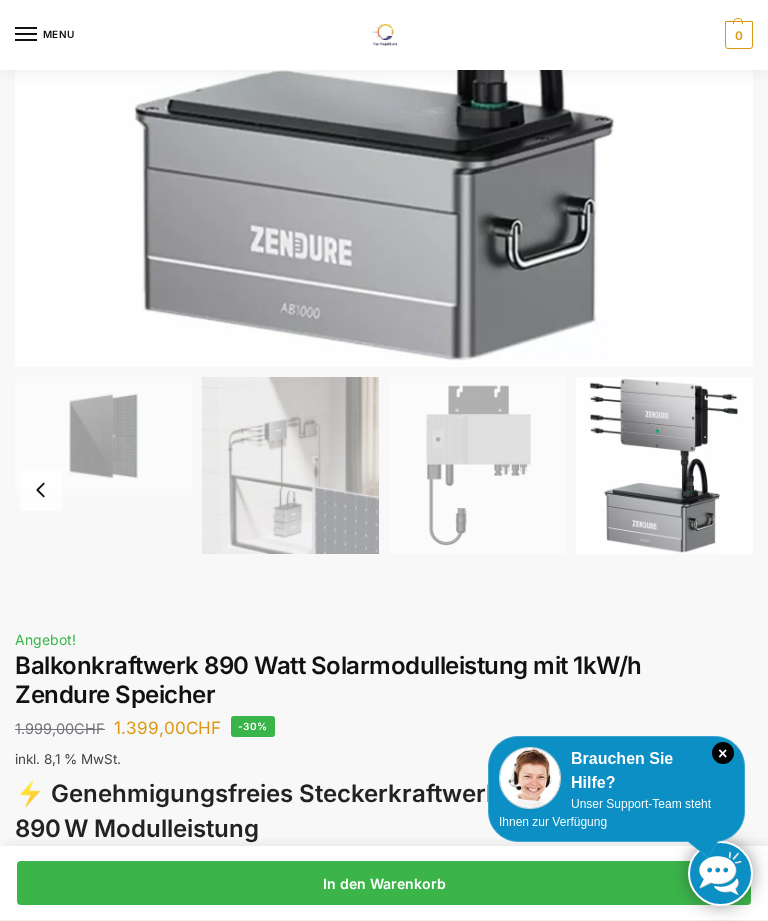 click at bounding box center [41, 490] 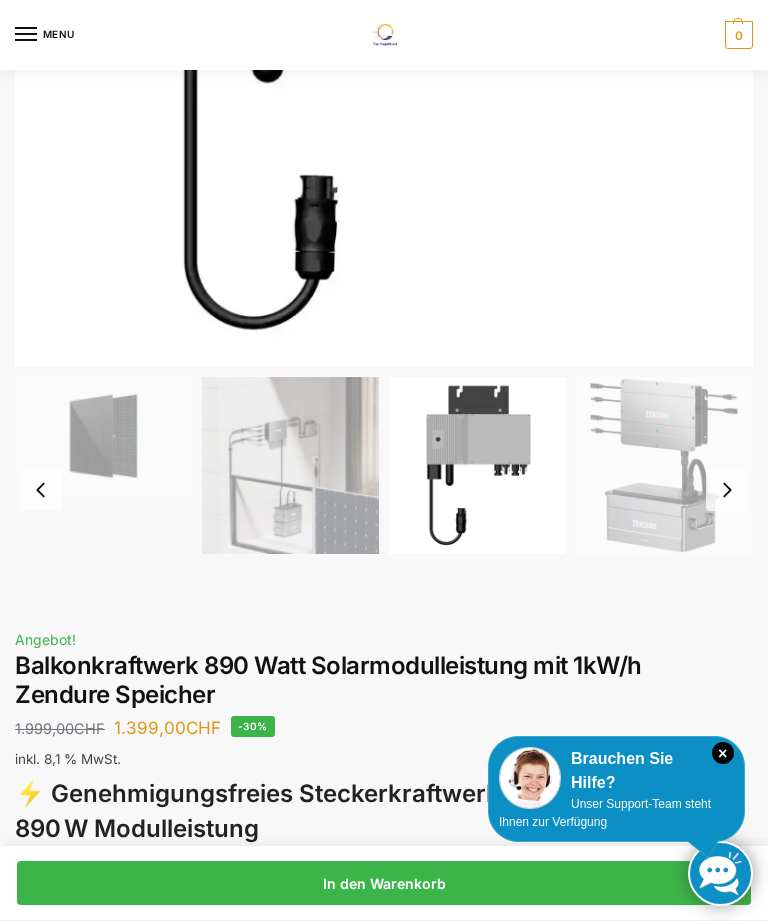 click at bounding box center (41, 490) 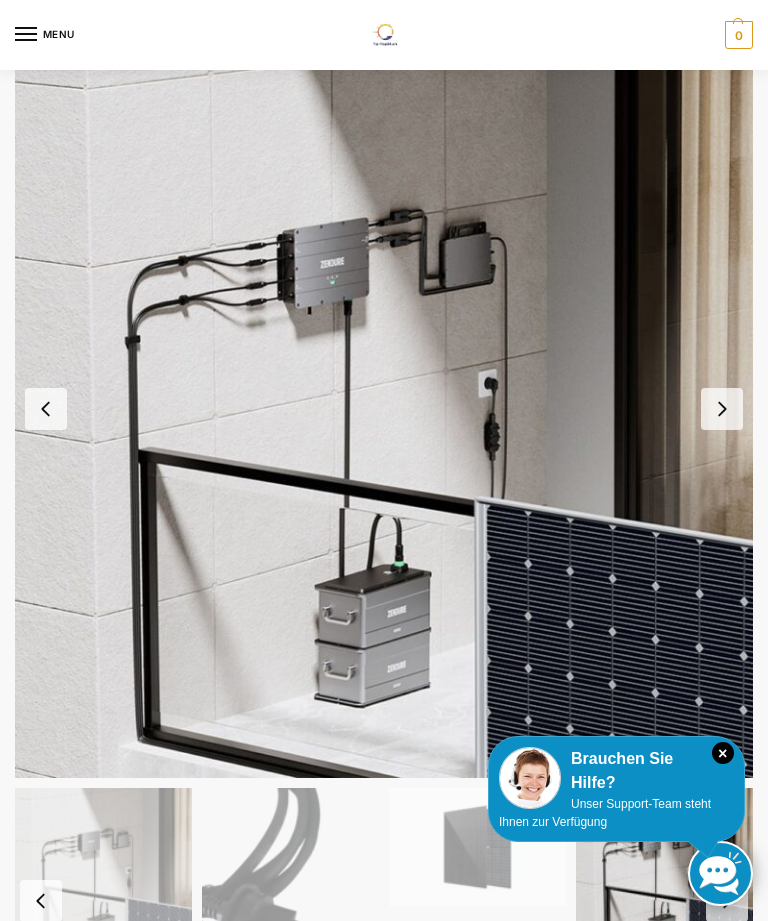 scroll, scrollTop: 67, scrollLeft: 0, axis: vertical 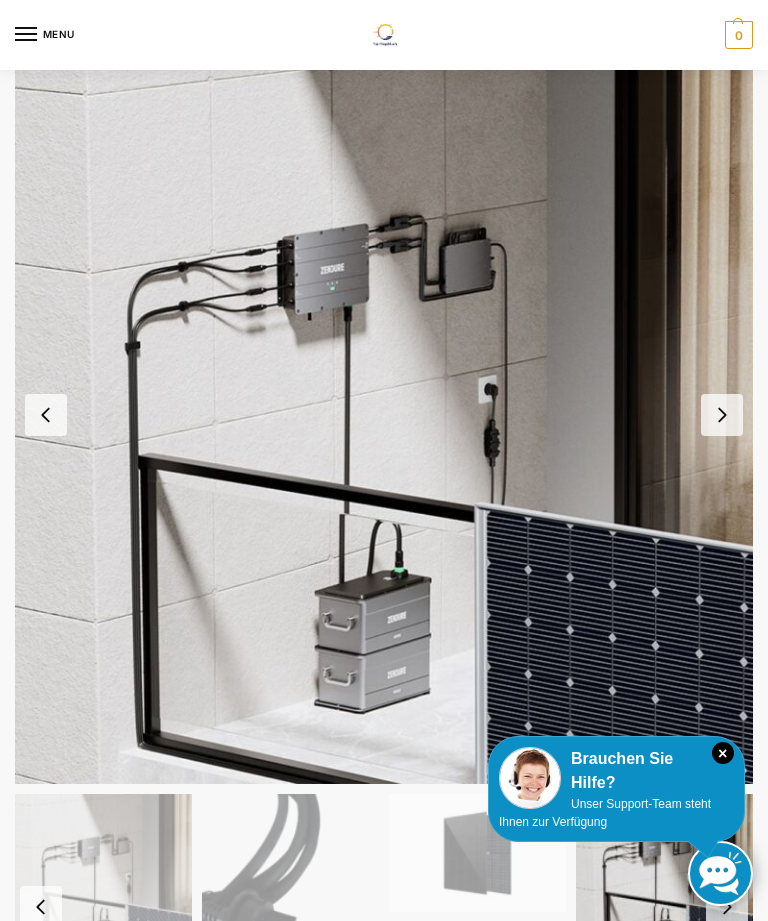 click at bounding box center (384, 415) 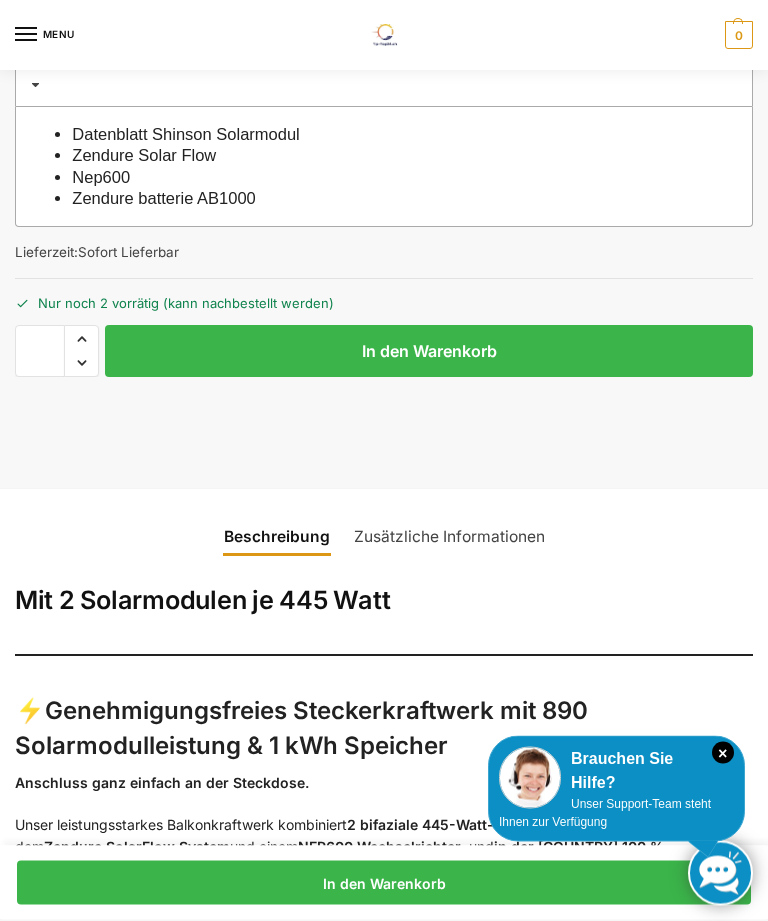 scroll, scrollTop: 1463, scrollLeft: 0, axis: vertical 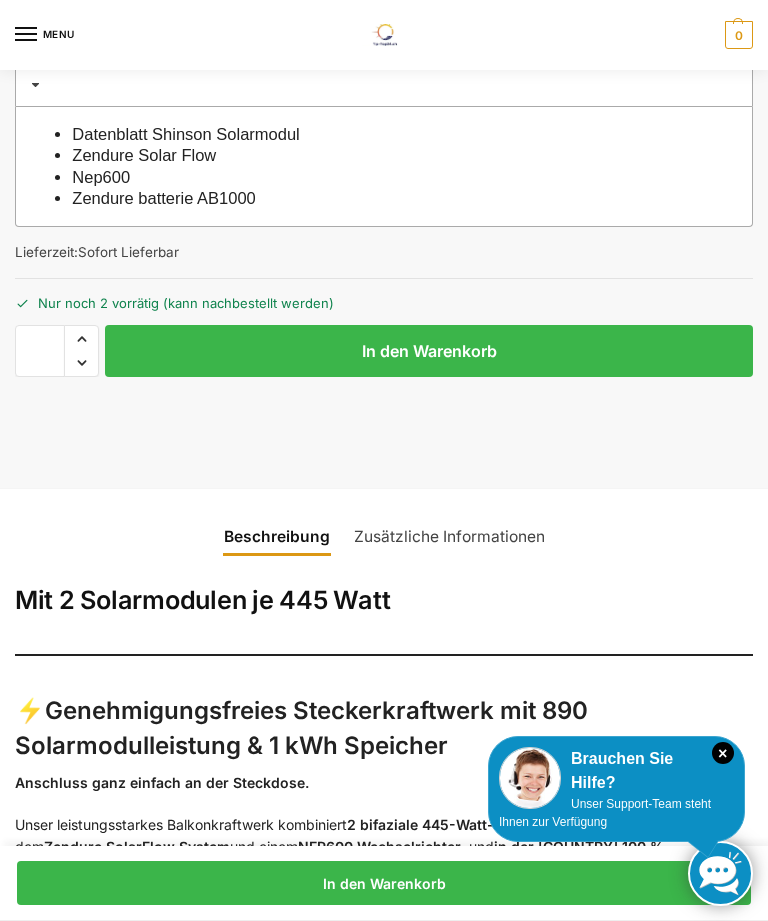 click on "Zusätzliche Informationen" at bounding box center (449, 536) 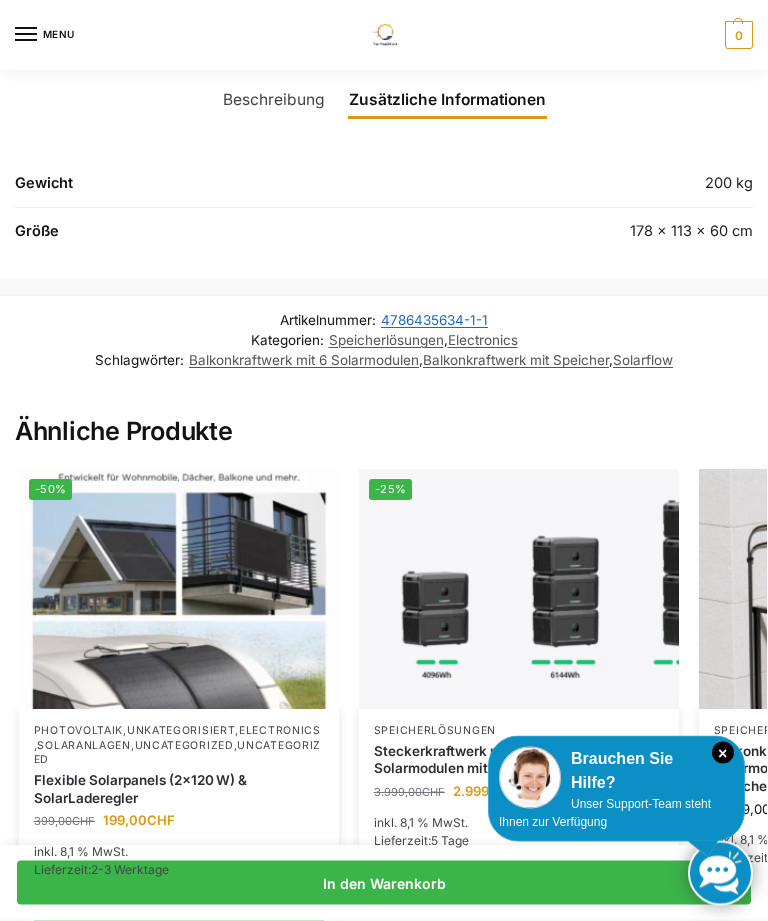 scroll, scrollTop: 1901, scrollLeft: 0, axis: vertical 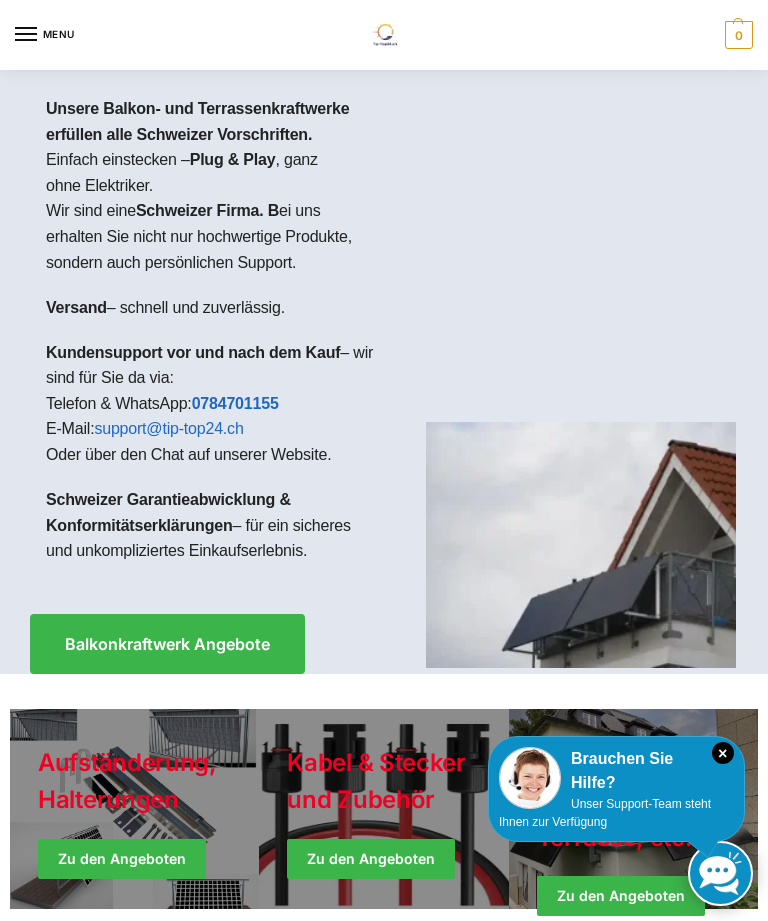 click on "Balkonkraftwerk Angebote" at bounding box center (167, 644) 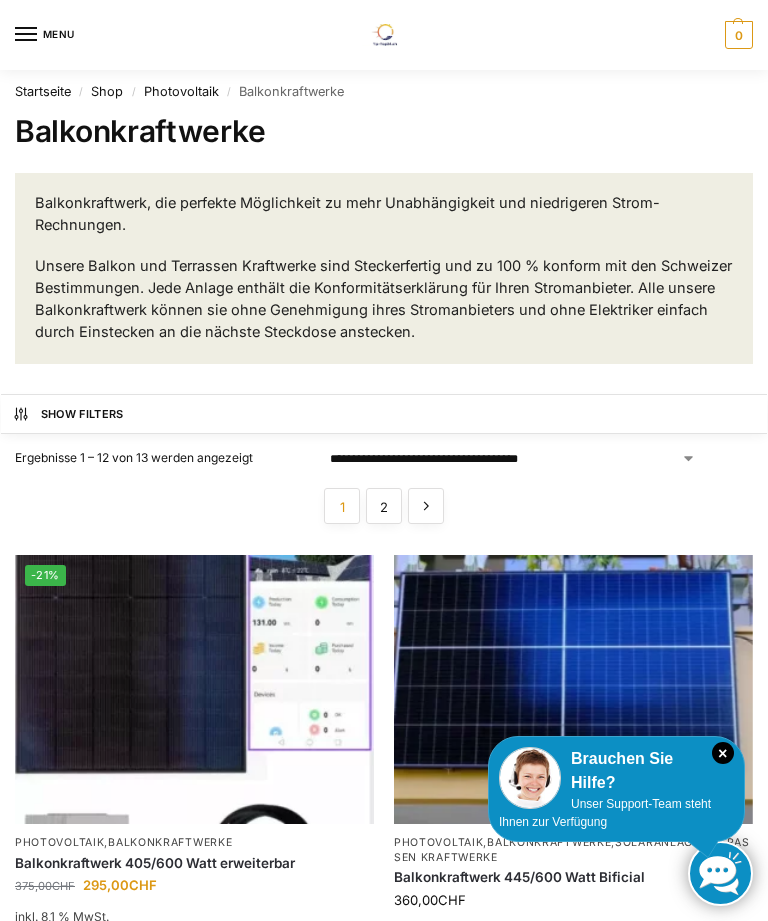 scroll, scrollTop: 0, scrollLeft: 0, axis: both 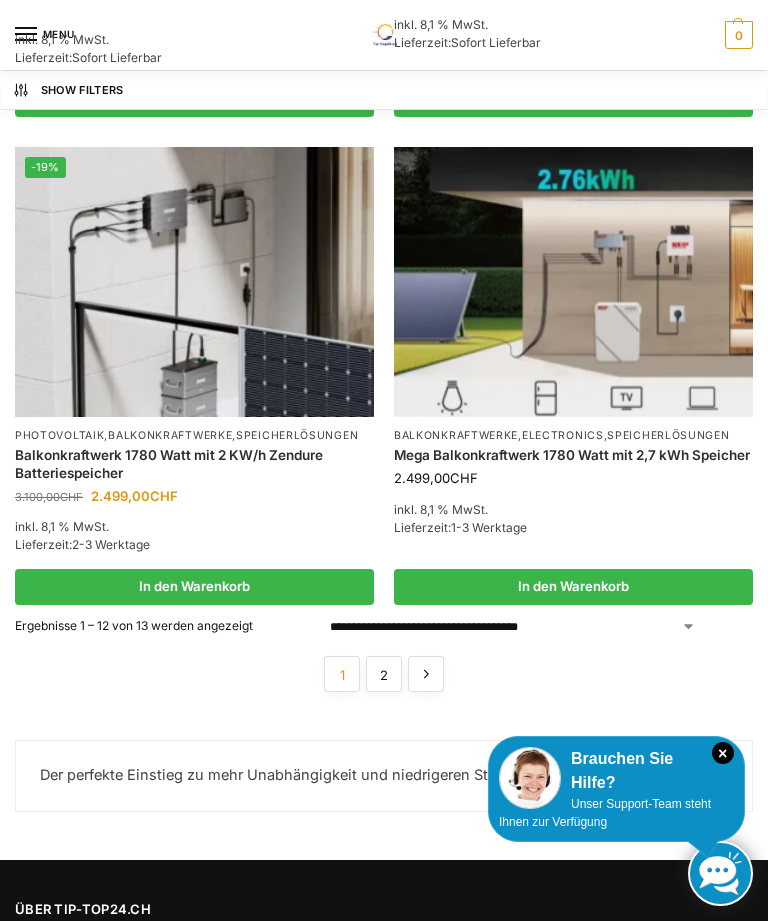 click on "2" at bounding box center [384, 674] 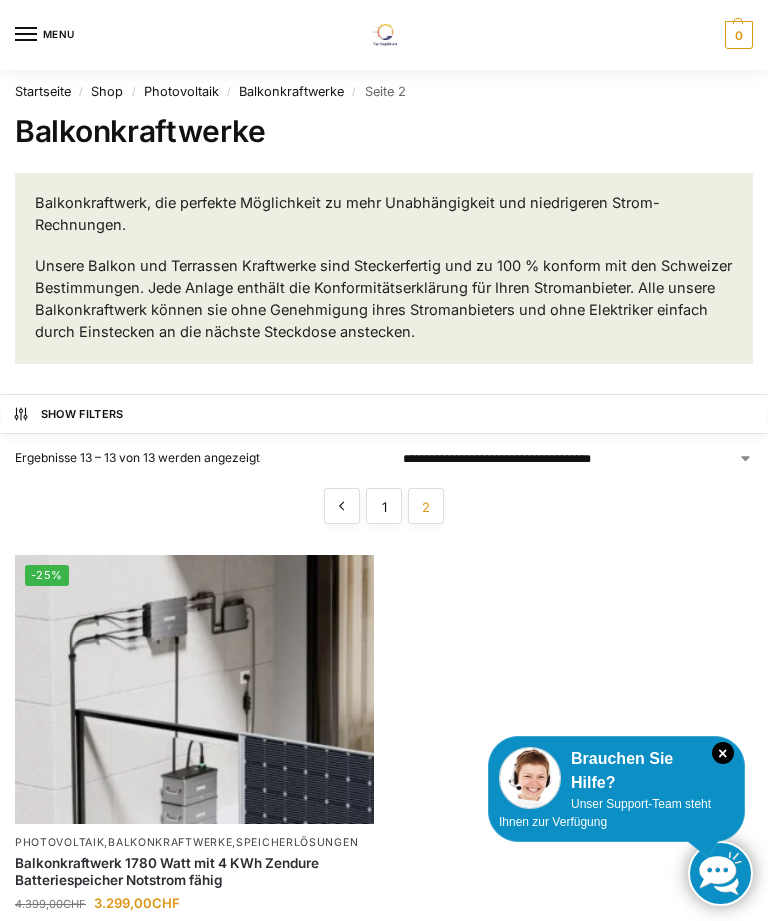 scroll, scrollTop: 0, scrollLeft: 0, axis: both 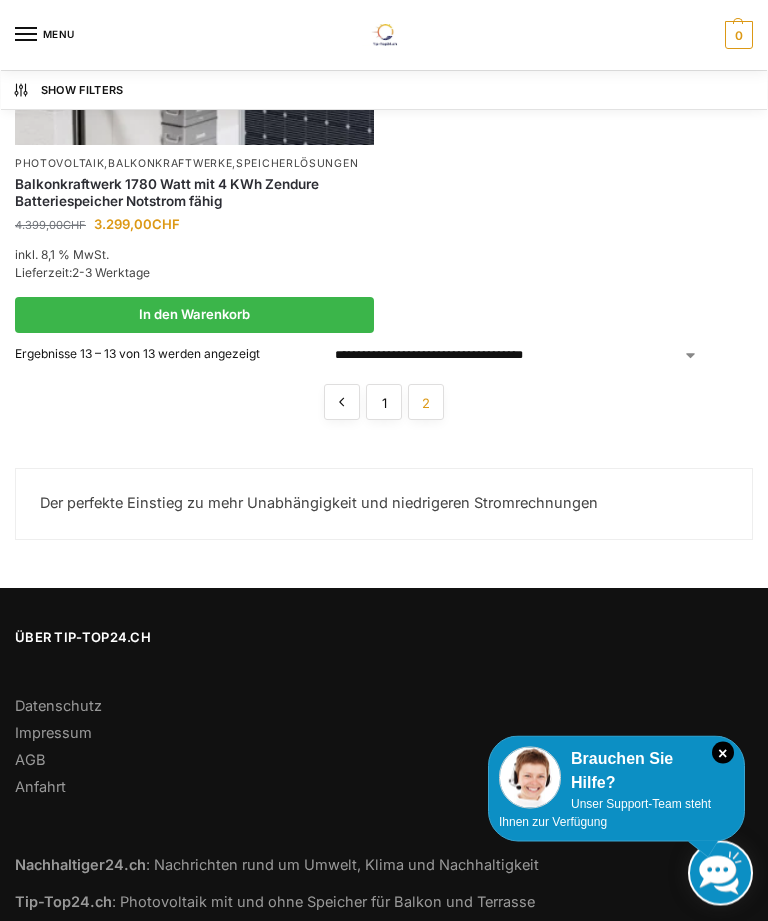click on "←" at bounding box center (342, 403) 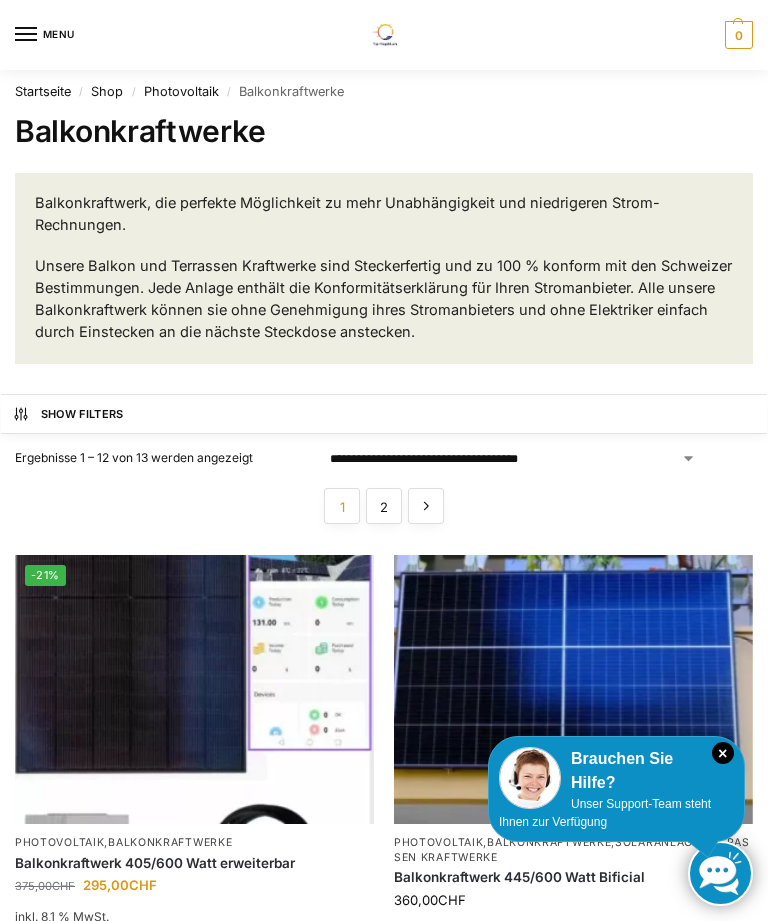 scroll, scrollTop: 0, scrollLeft: 0, axis: both 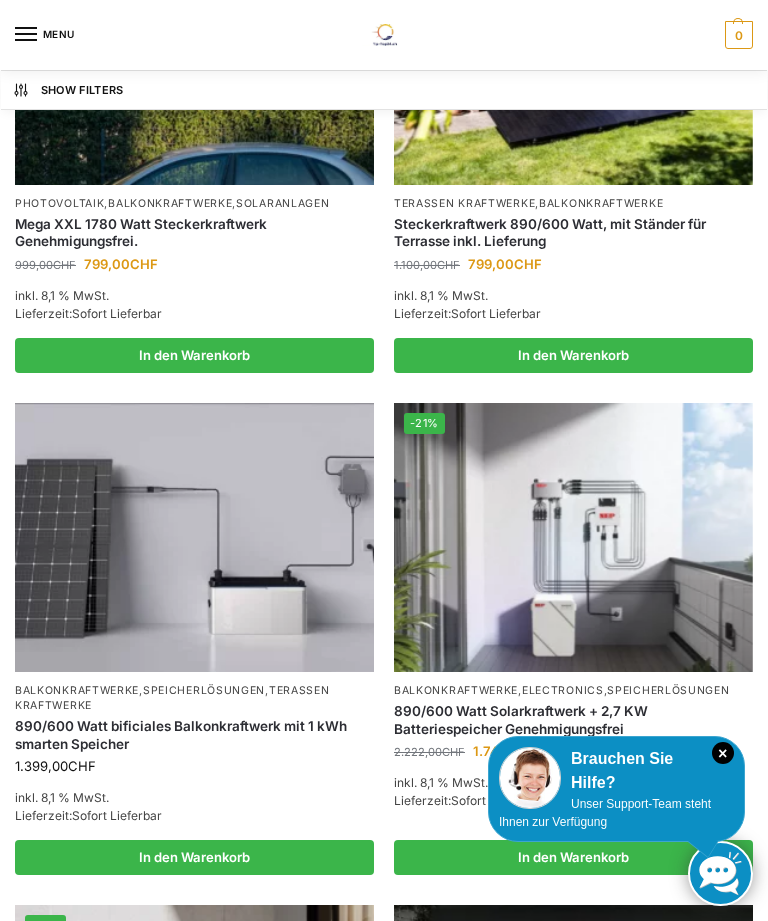 click at bounding box center (194, 537) 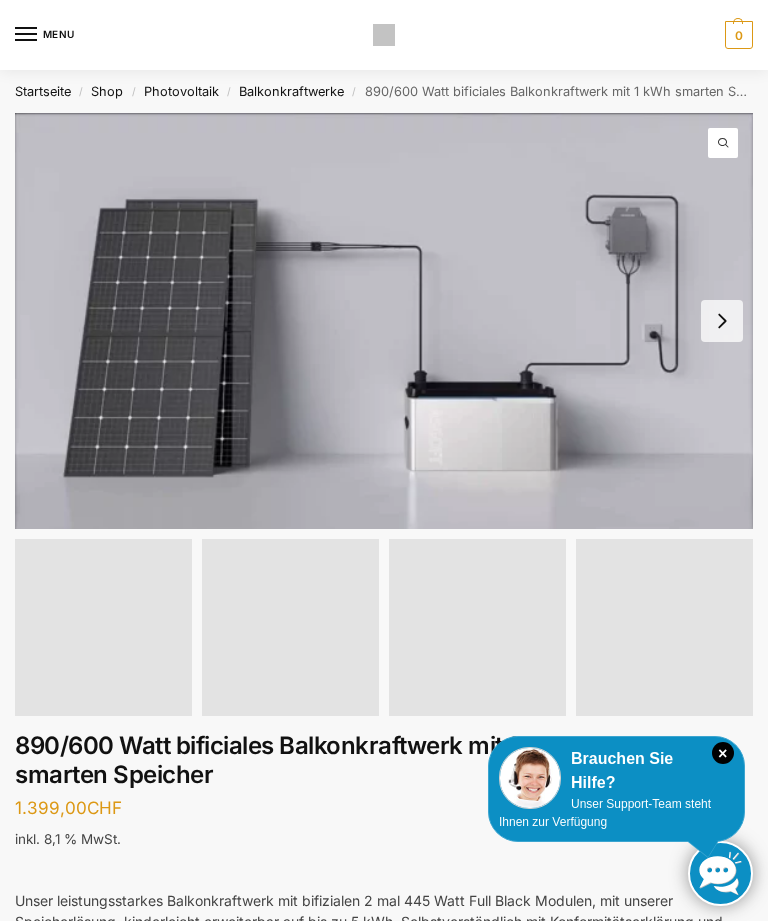 scroll, scrollTop: 0, scrollLeft: 0, axis: both 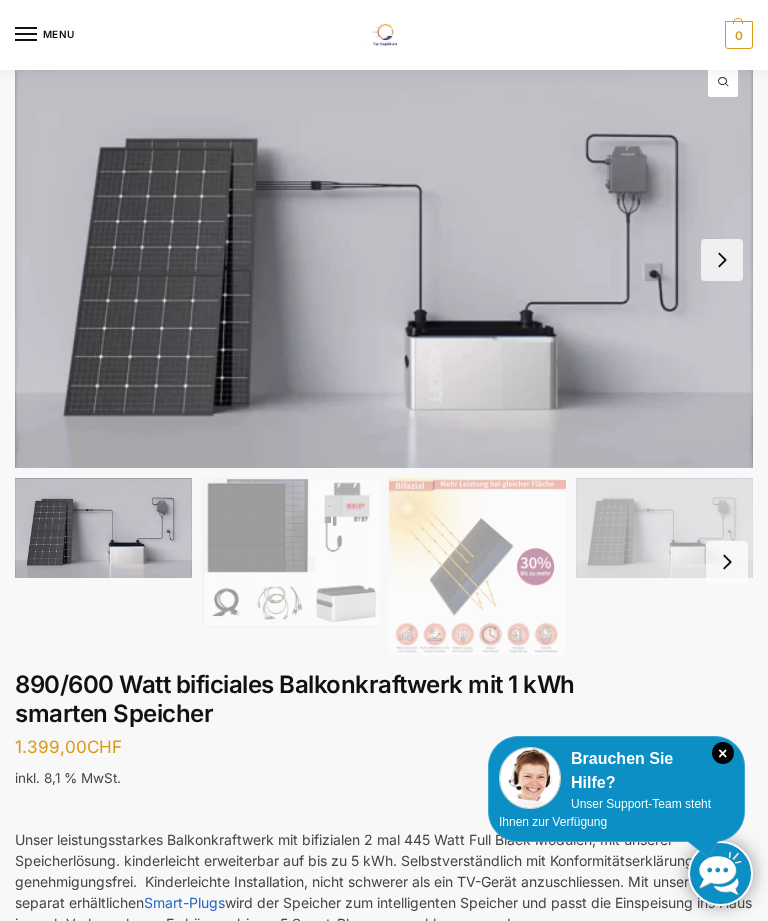 click at bounding box center (722, 260) 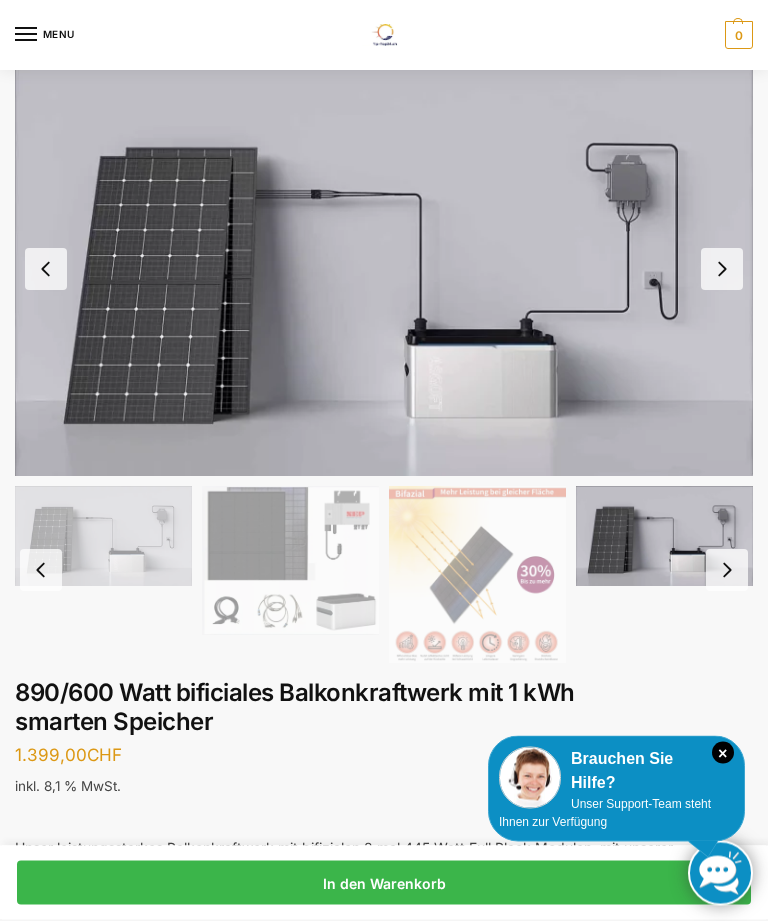 scroll, scrollTop: 0, scrollLeft: 0, axis: both 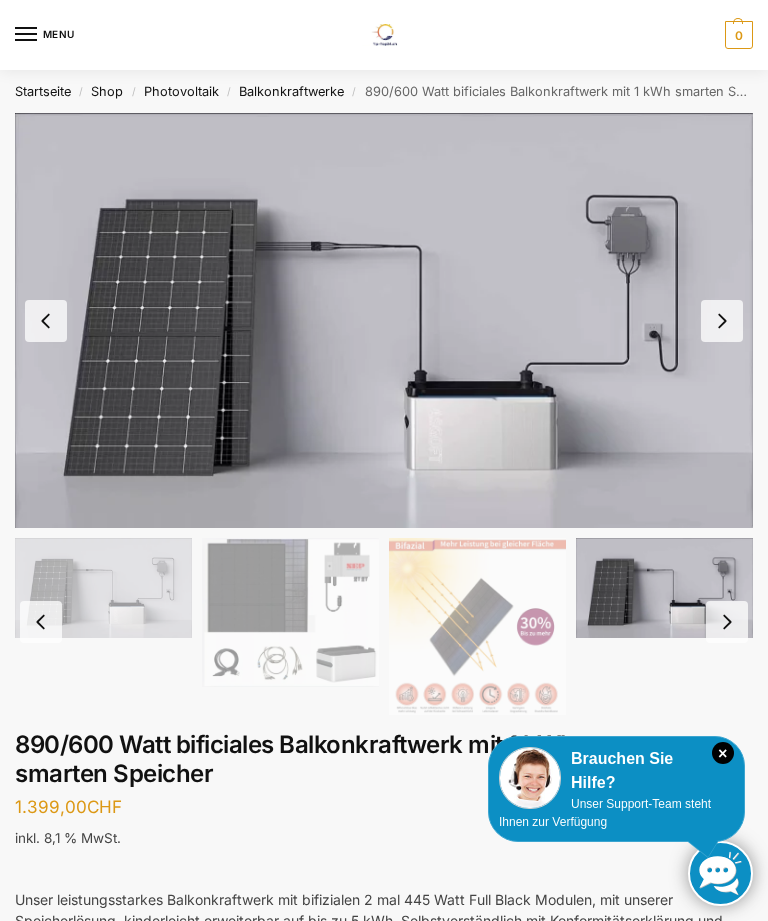 click on "MENU" at bounding box center [45, 35] 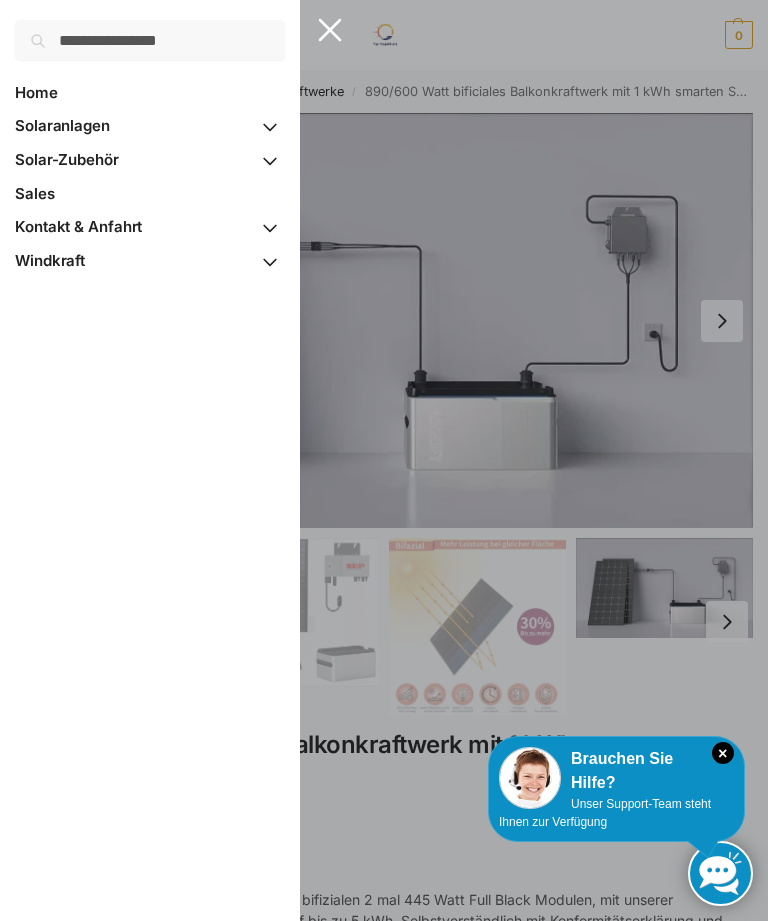 click on "Solar-Zubehör" at bounding box center [67, 159] 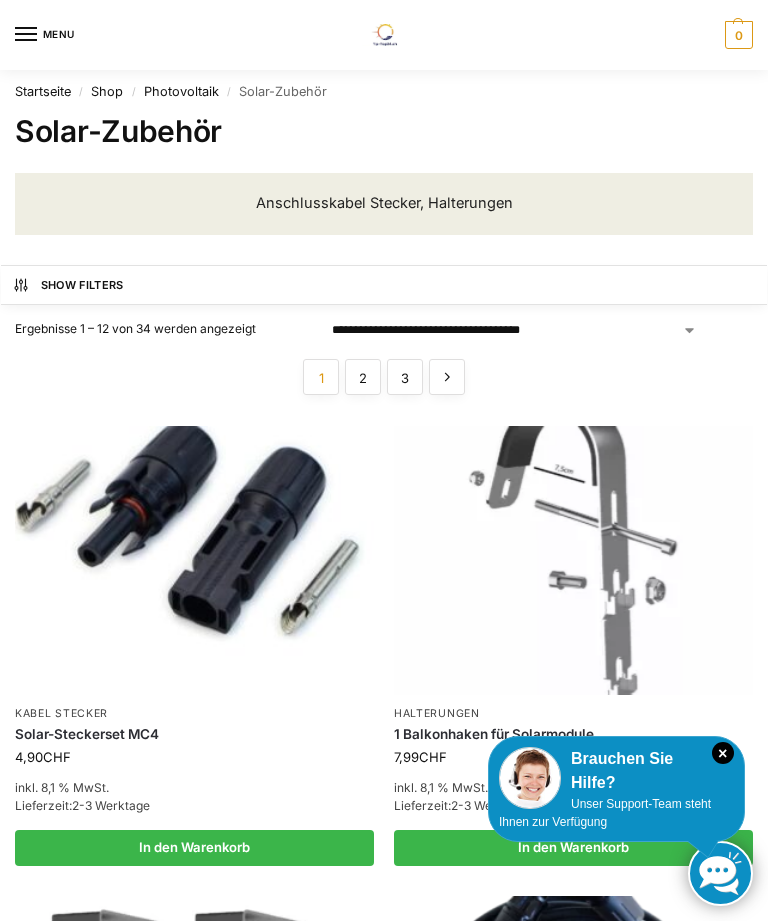 scroll, scrollTop: 0, scrollLeft: 0, axis: both 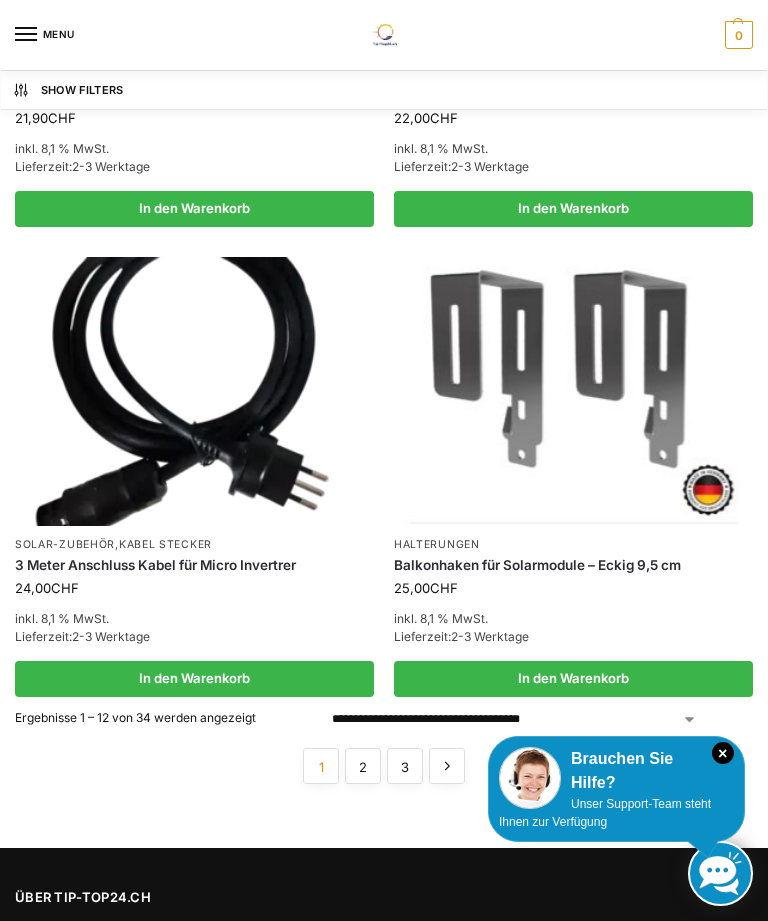 click on "2" at bounding box center [363, 766] 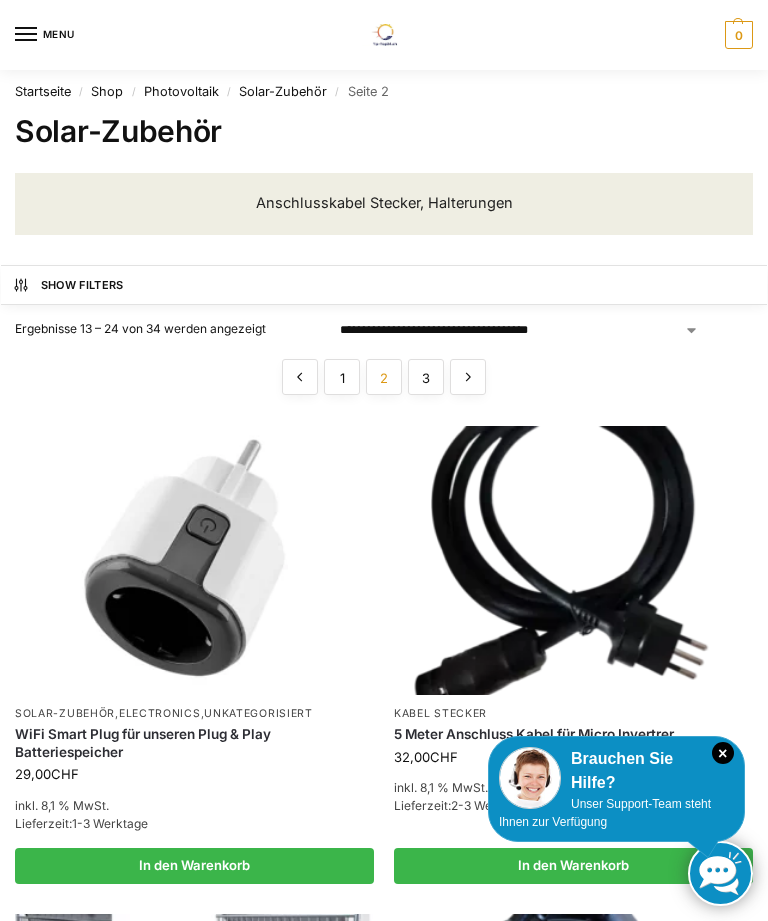 scroll, scrollTop: 0, scrollLeft: 0, axis: both 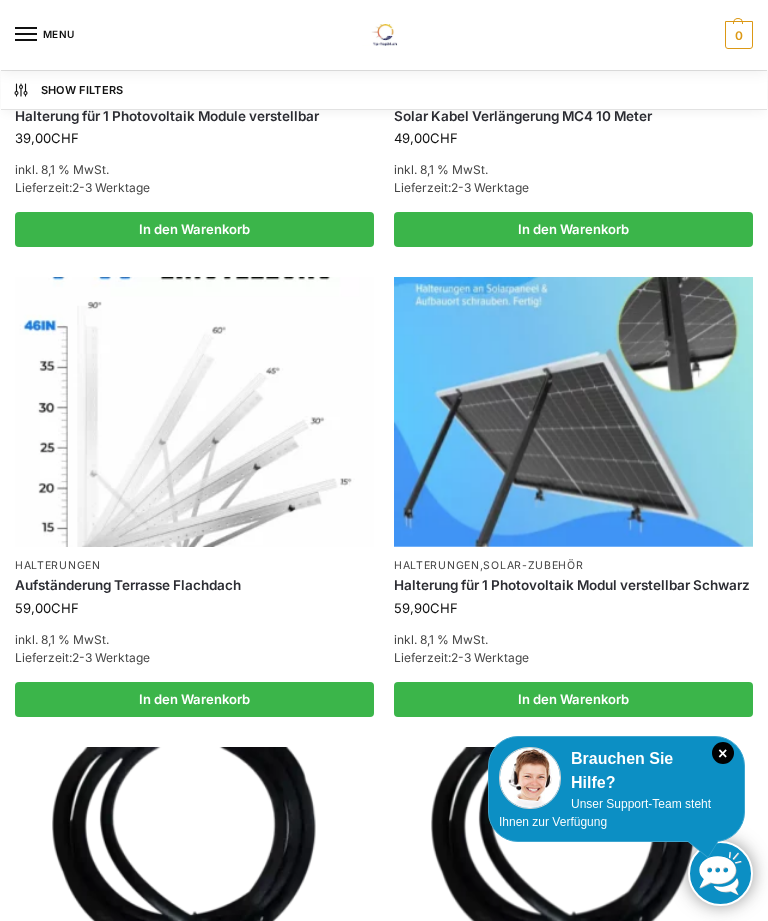 click at bounding box center [194, 411] 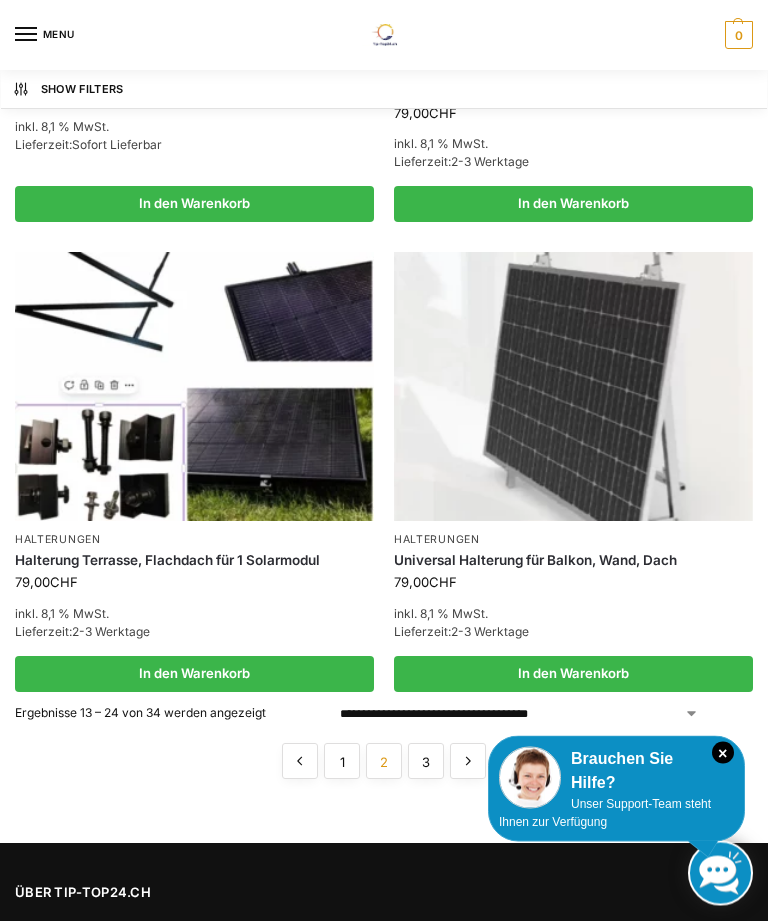 scroll, scrollTop: 2559, scrollLeft: 0, axis: vertical 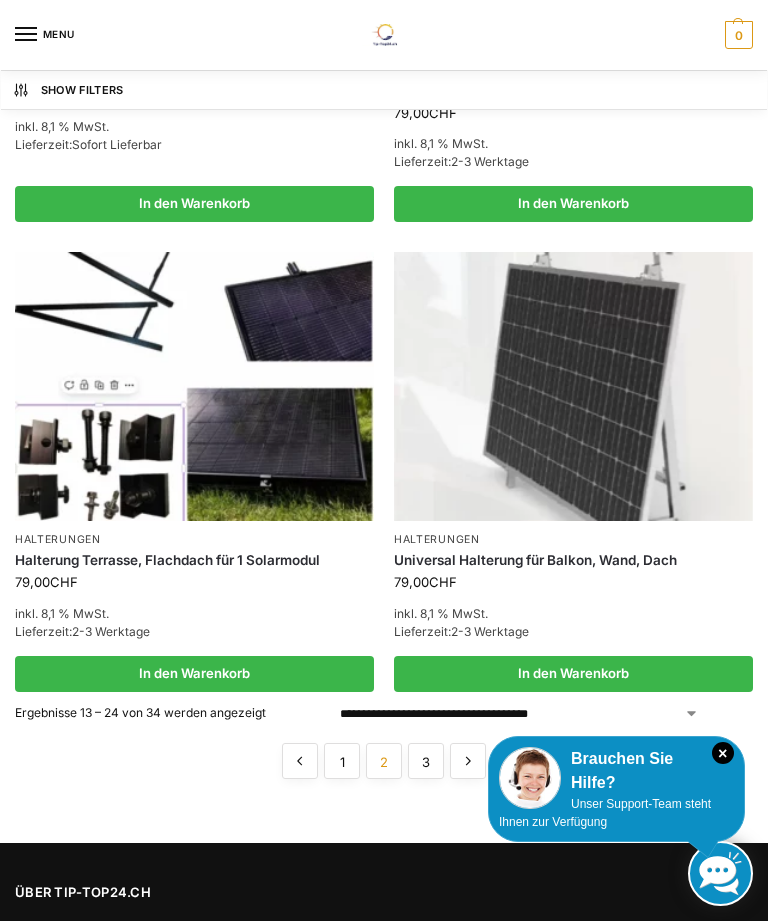 click on "3" at bounding box center [426, 761] 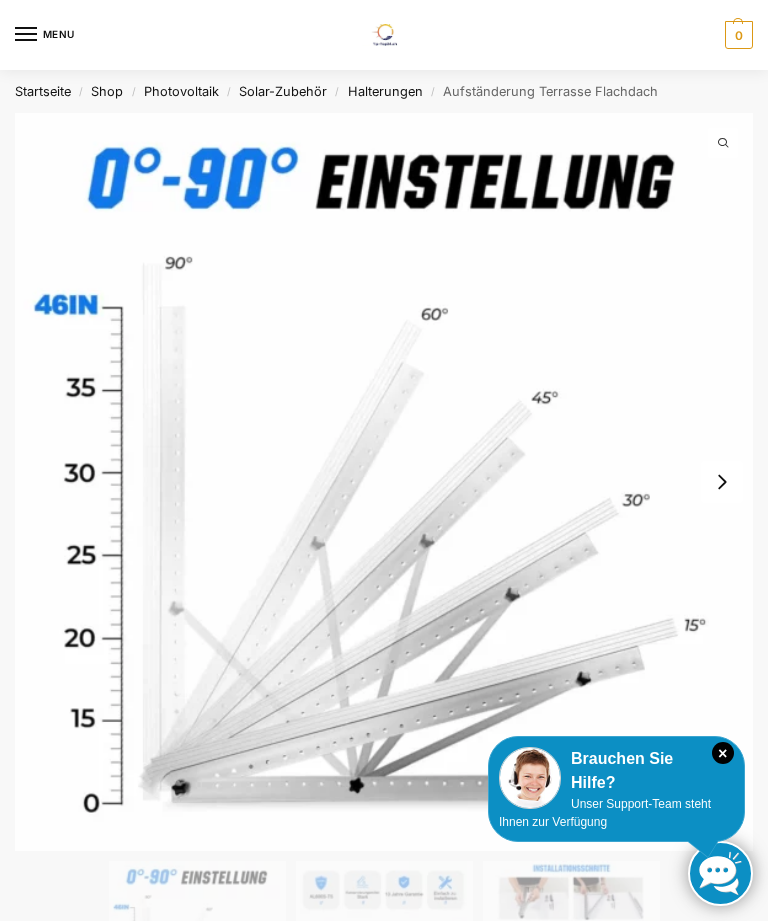 scroll, scrollTop: 0, scrollLeft: 0, axis: both 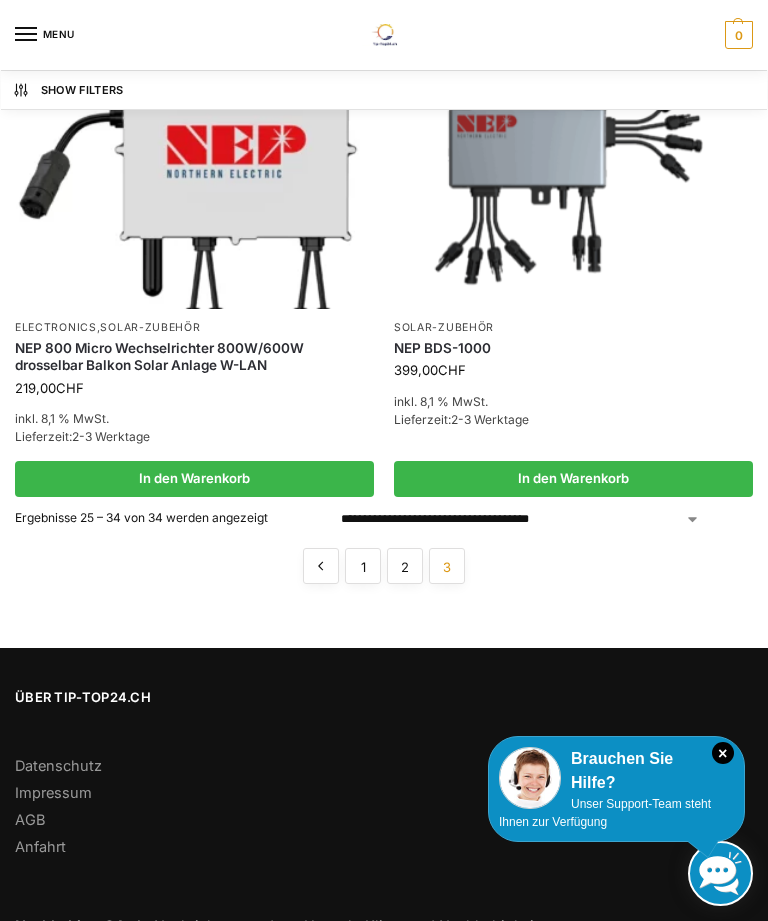 click on "1" at bounding box center (363, 566) 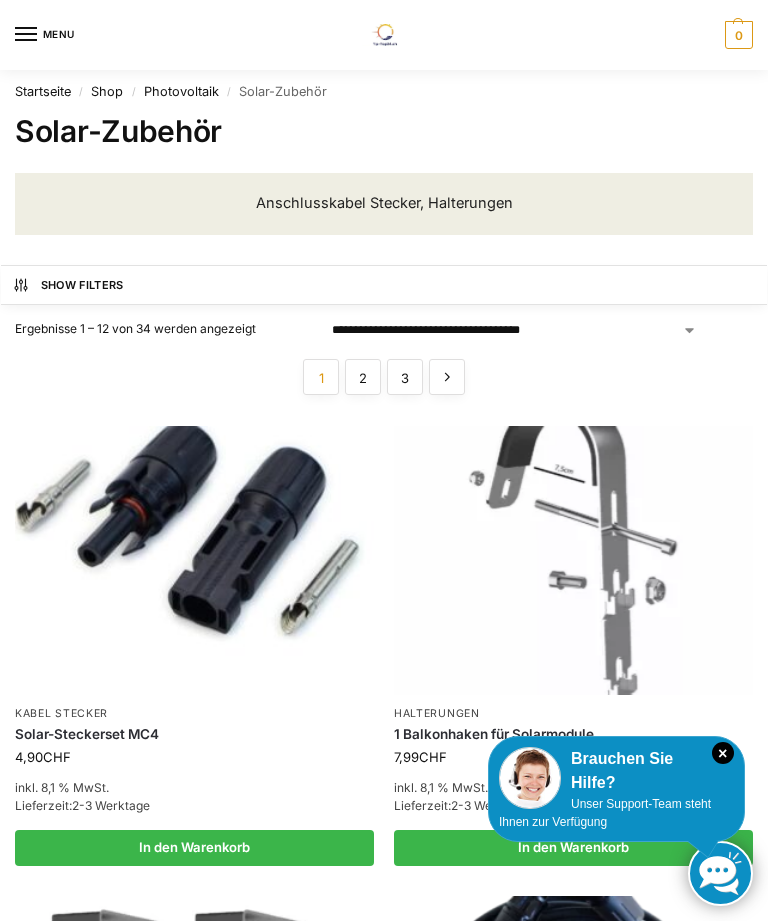 scroll, scrollTop: 0, scrollLeft: 0, axis: both 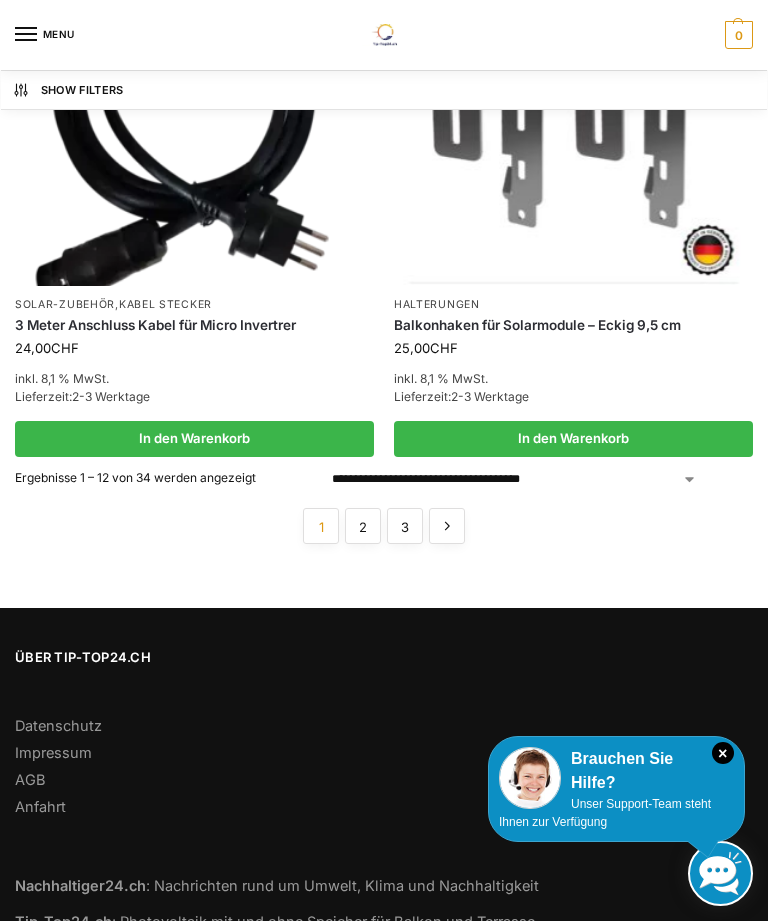 click on "2" at bounding box center [363, 526] 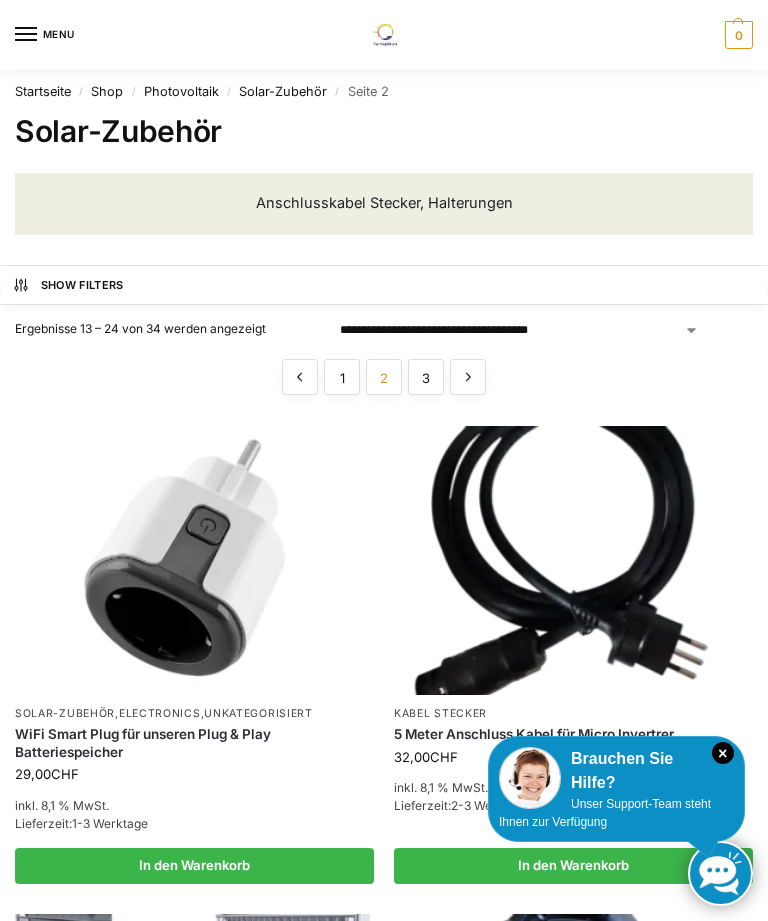 scroll, scrollTop: 0, scrollLeft: 0, axis: both 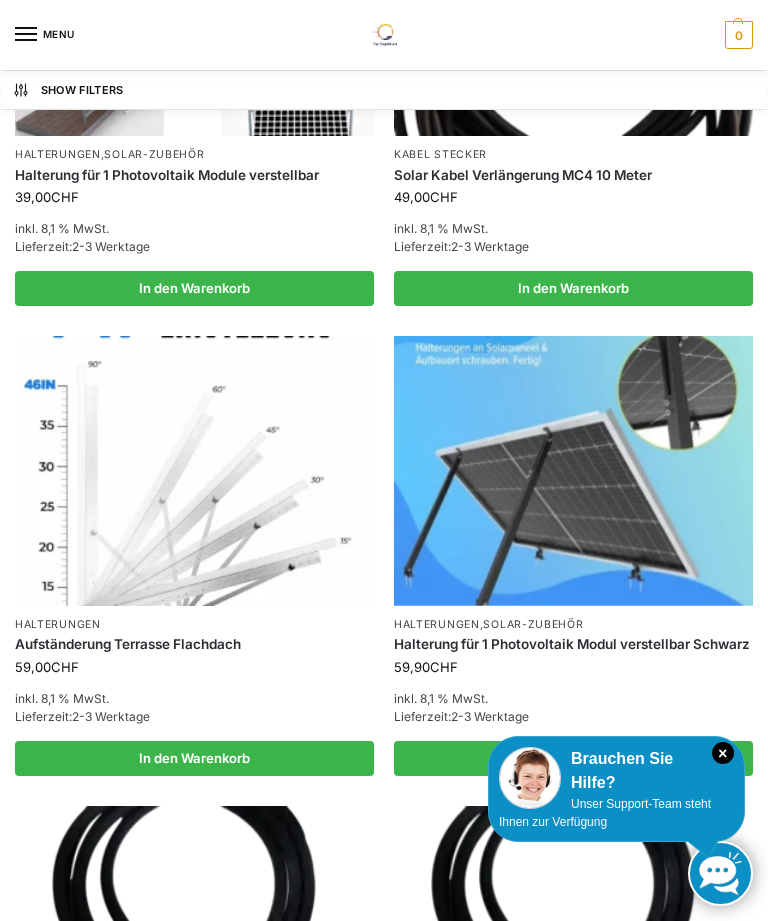 click at bounding box center [194, 470] 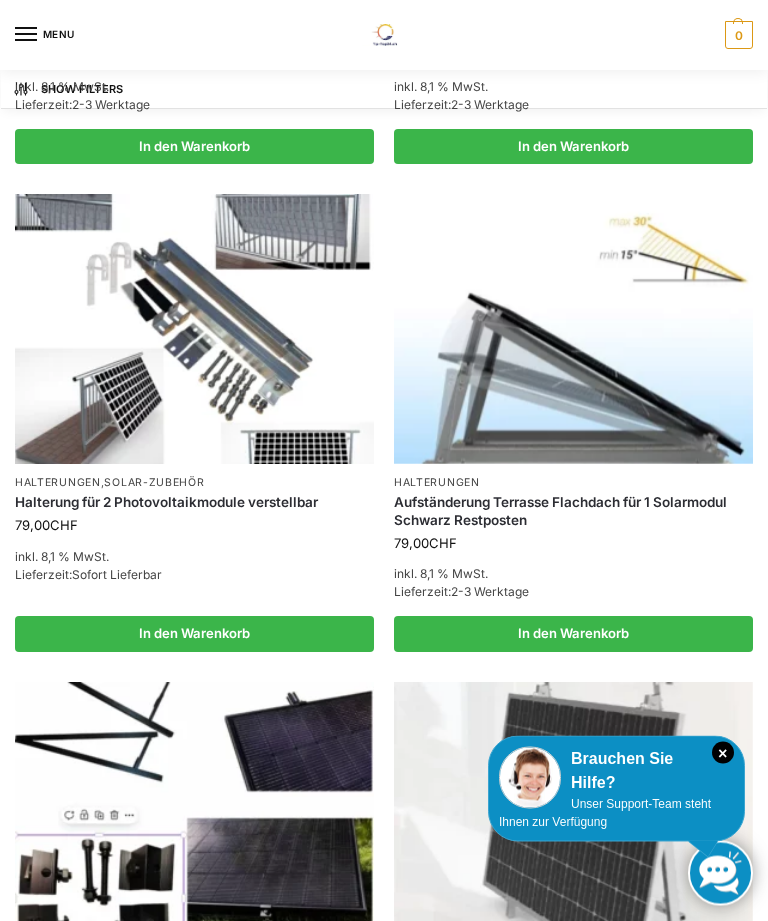 scroll, scrollTop: 2129, scrollLeft: 0, axis: vertical 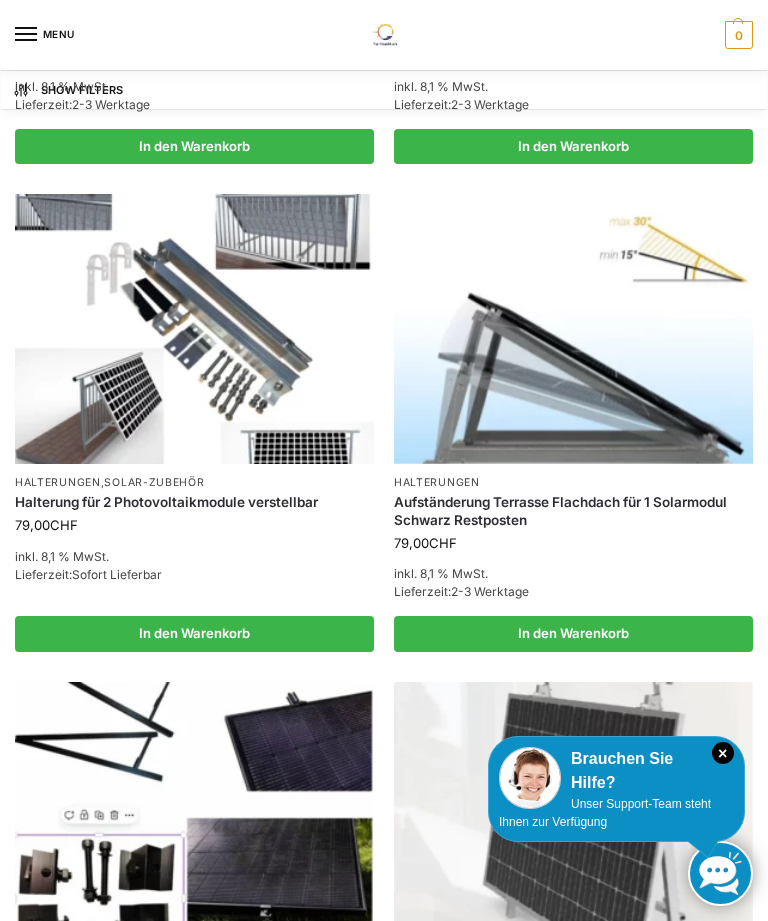 click at bounding box center (573, 328) 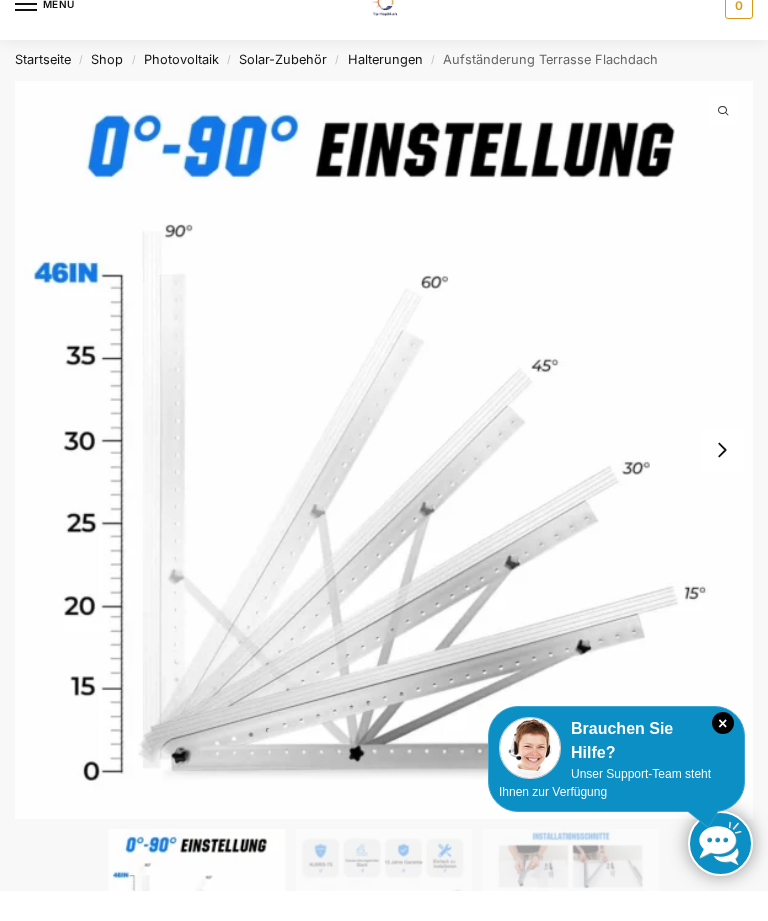 scroll, scrollTop: 32, scrollLeft: 0, axis: vertical 